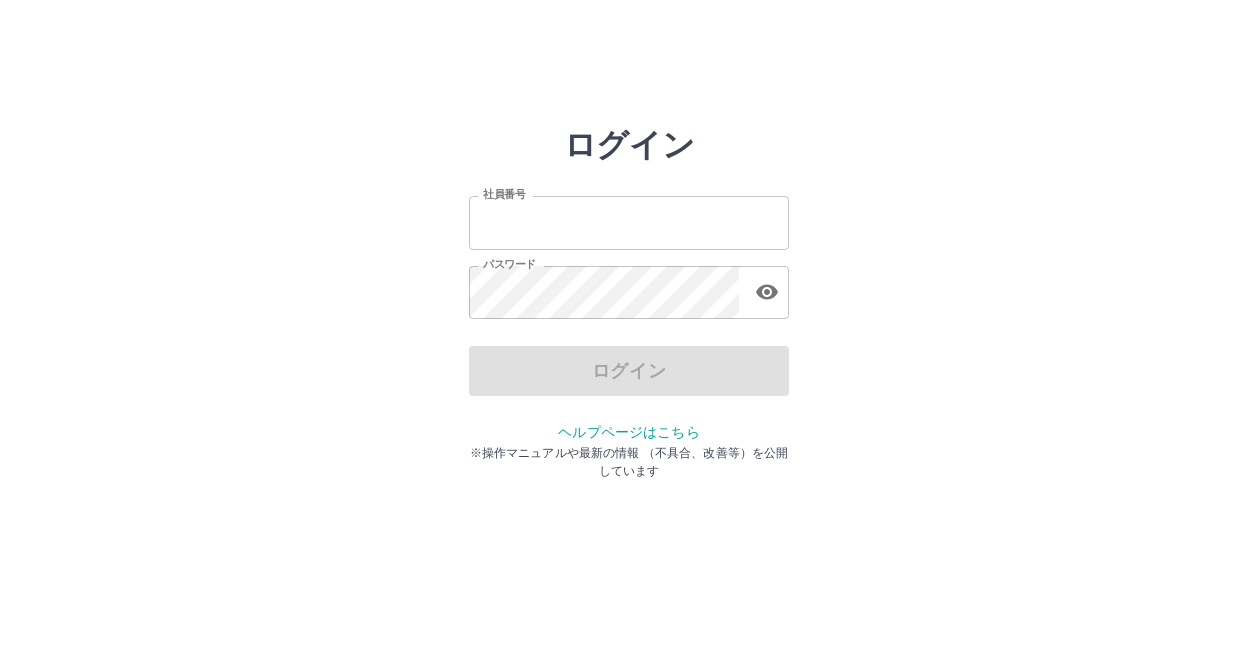 scroll, scrollTop: 0, scrollLeft: 0, axis: both 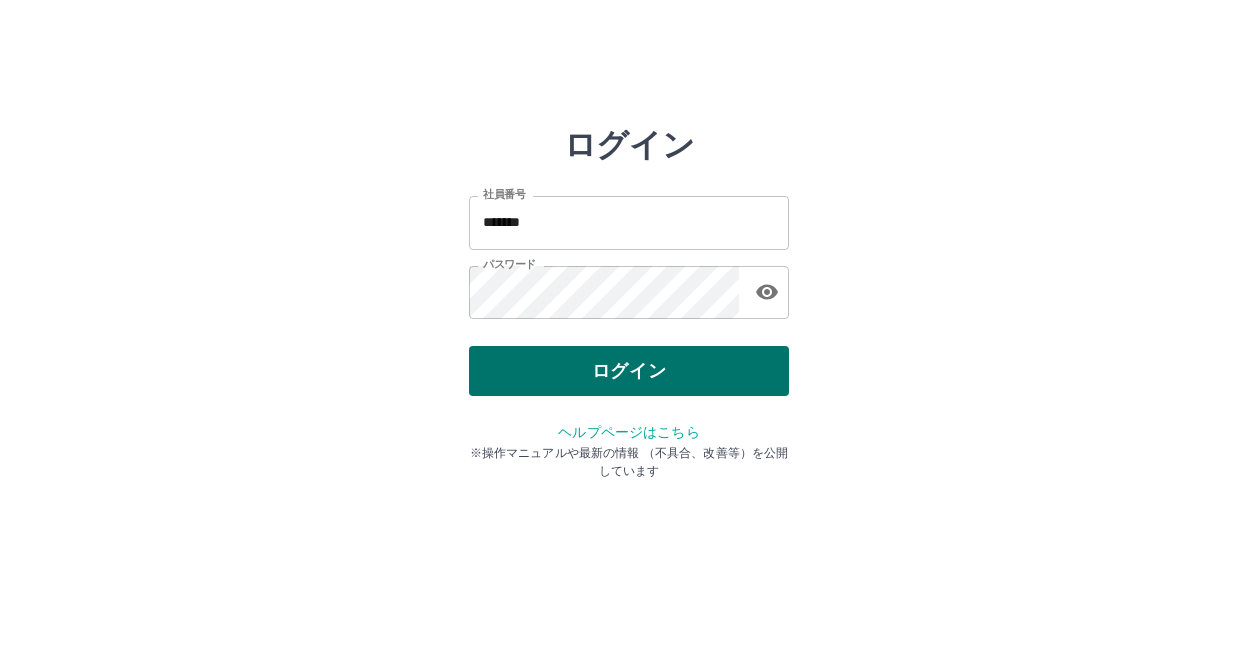 click on "ログイン" at bounding box center (629, 371) 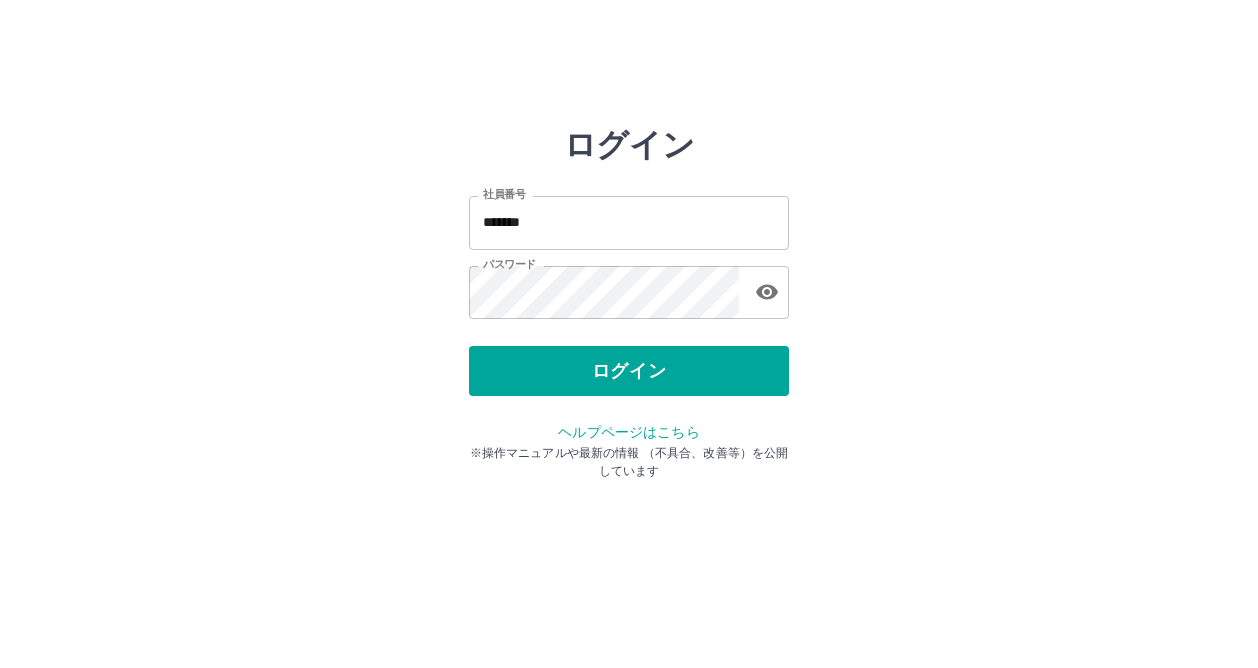 click on "*******" at bounding box center (629, 222) 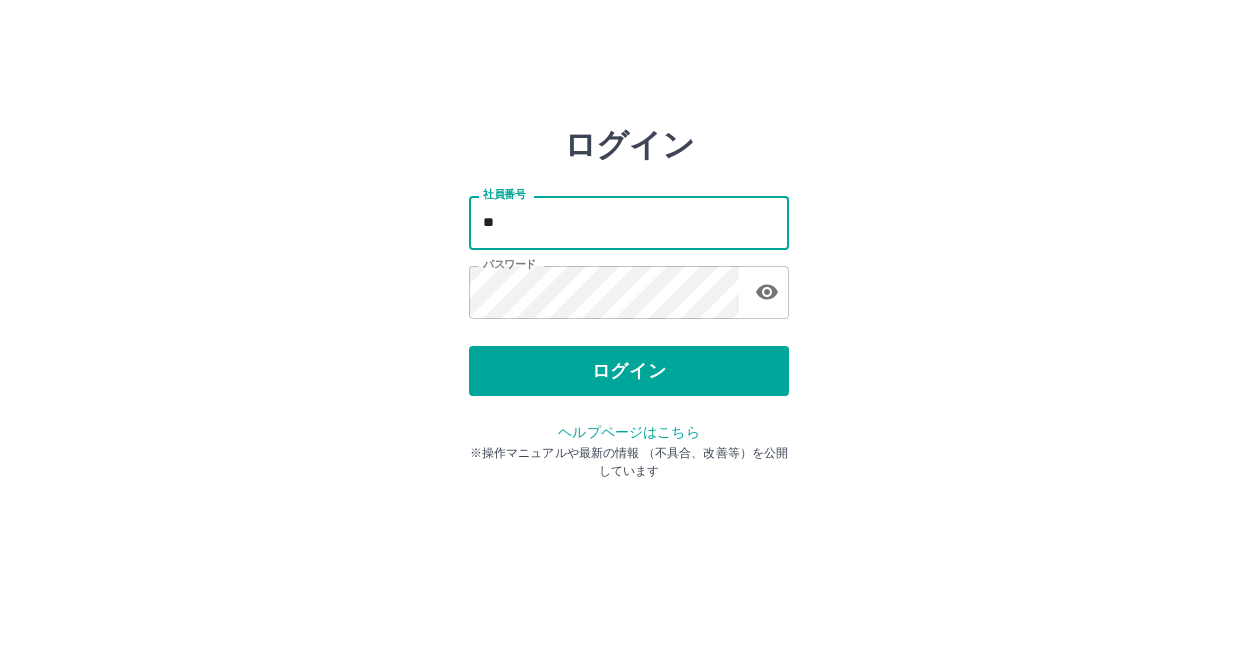 type on "*" 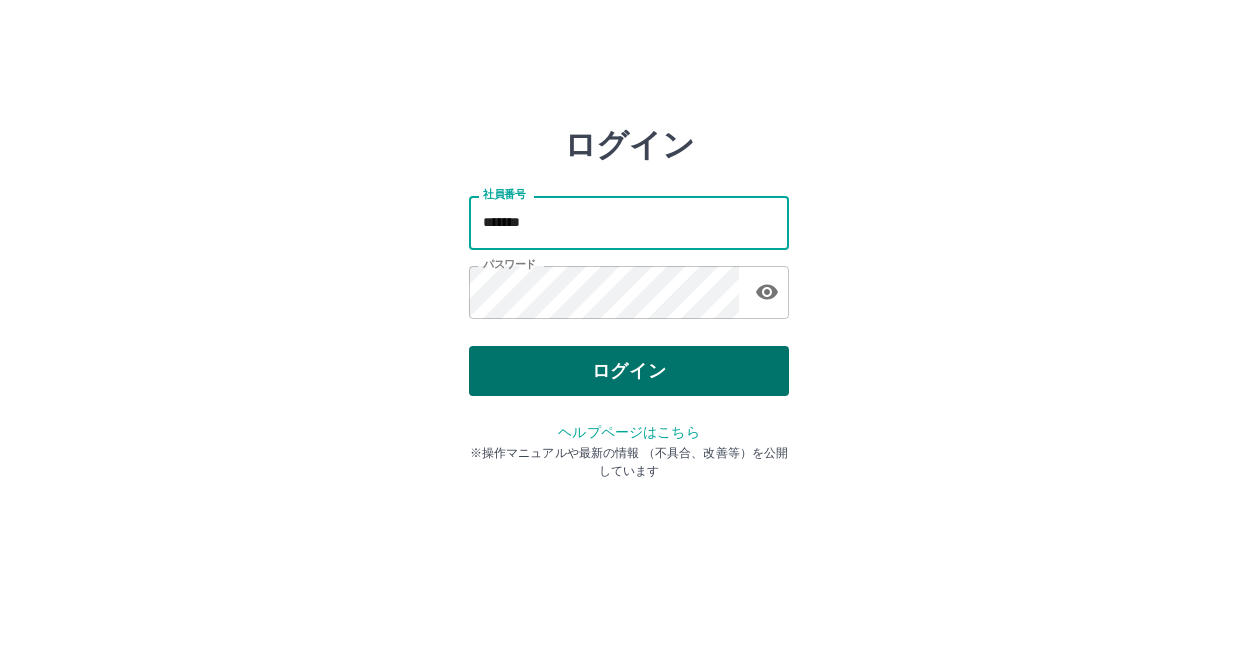 type on "*******" 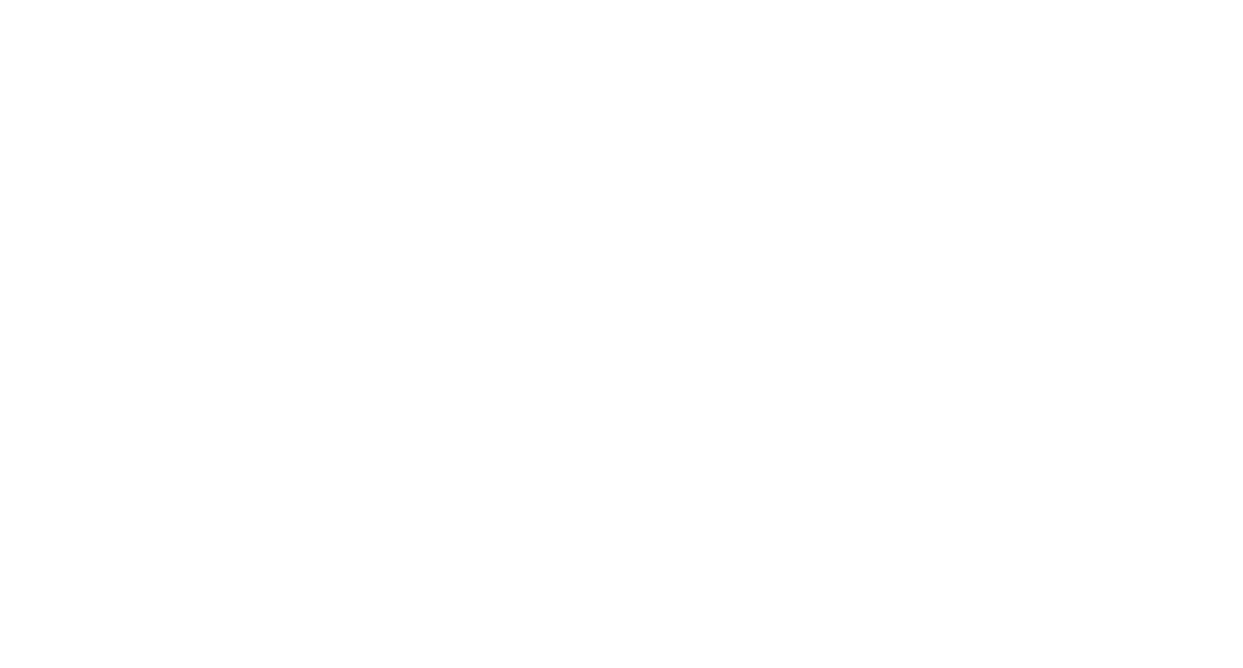scroll, scrollTop: 0, scrollLeft: 0, axis: both 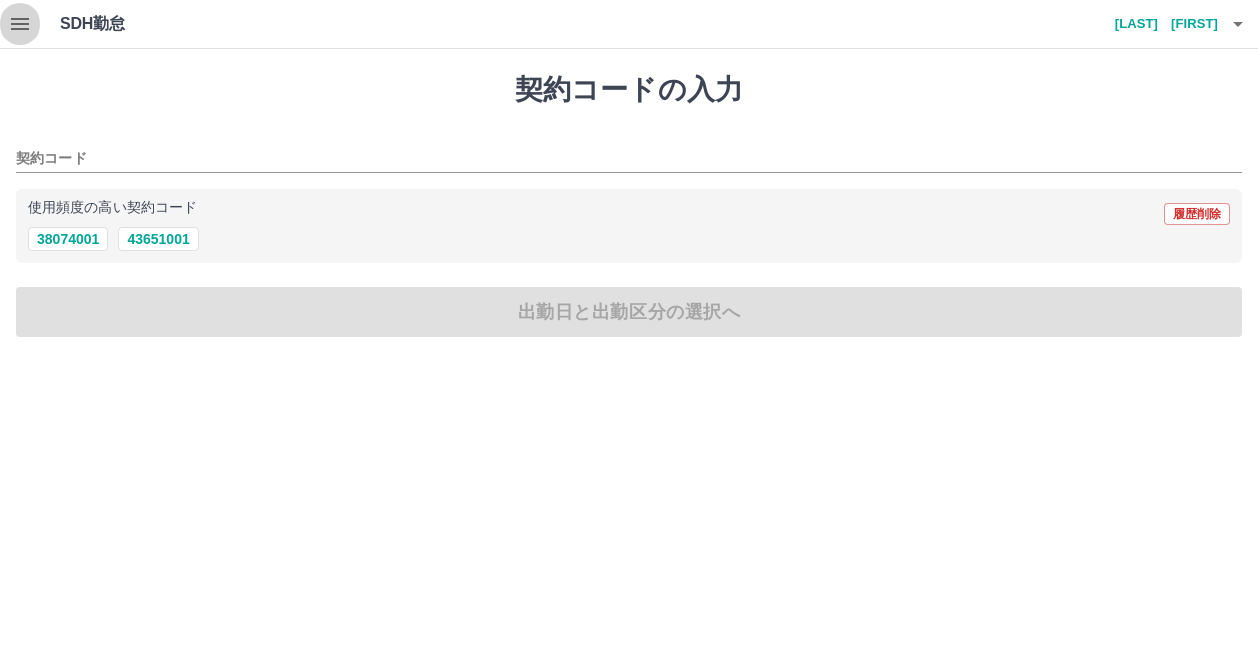 click 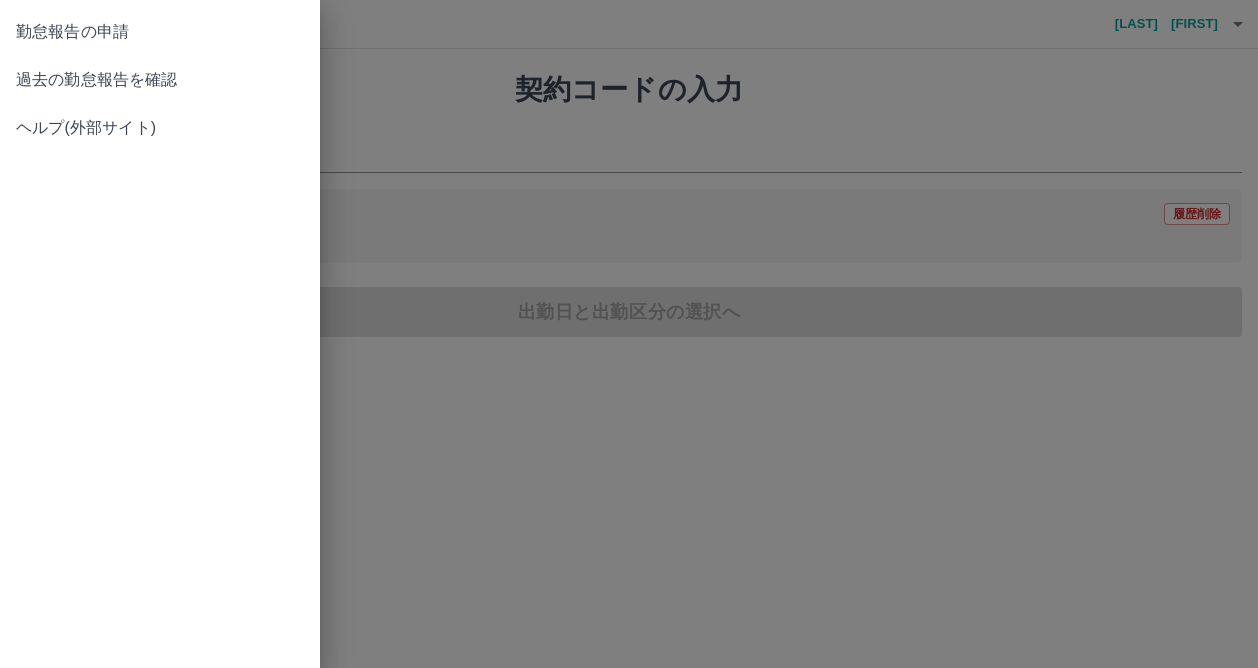 click at bounding box center [629, 334] 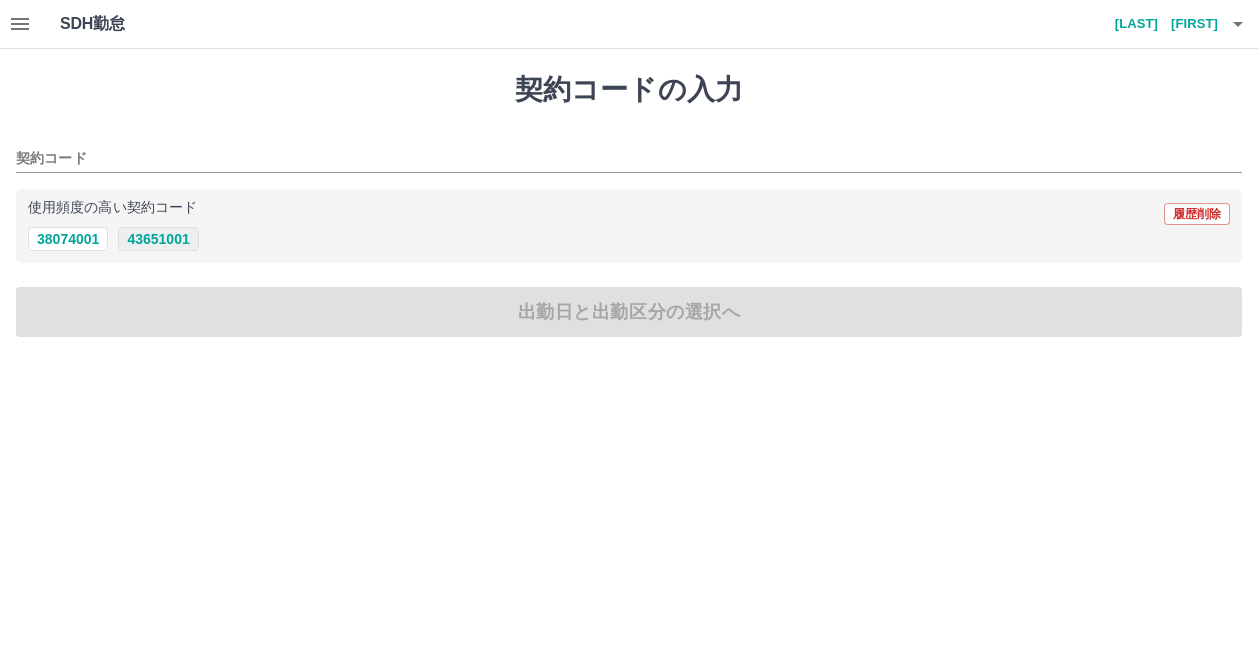 click on "43651001" at bounding box center [158, 239] 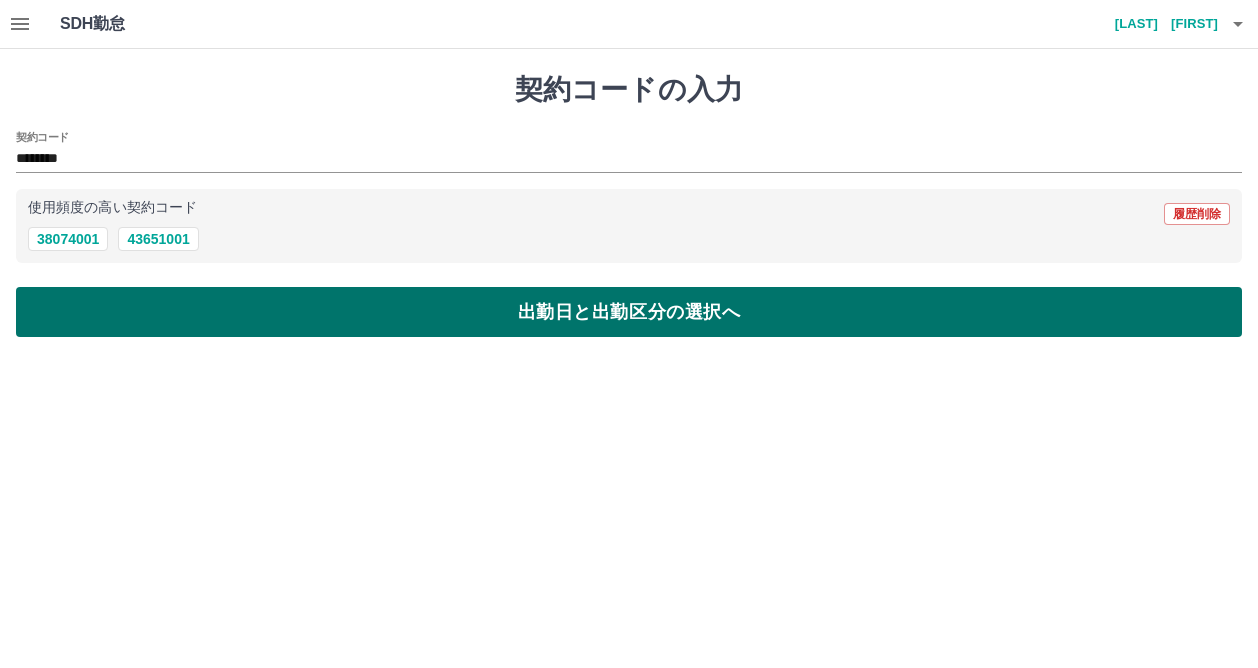 click on "出勤日と出勤区分の選択へ" at bounding box center [629, 312] 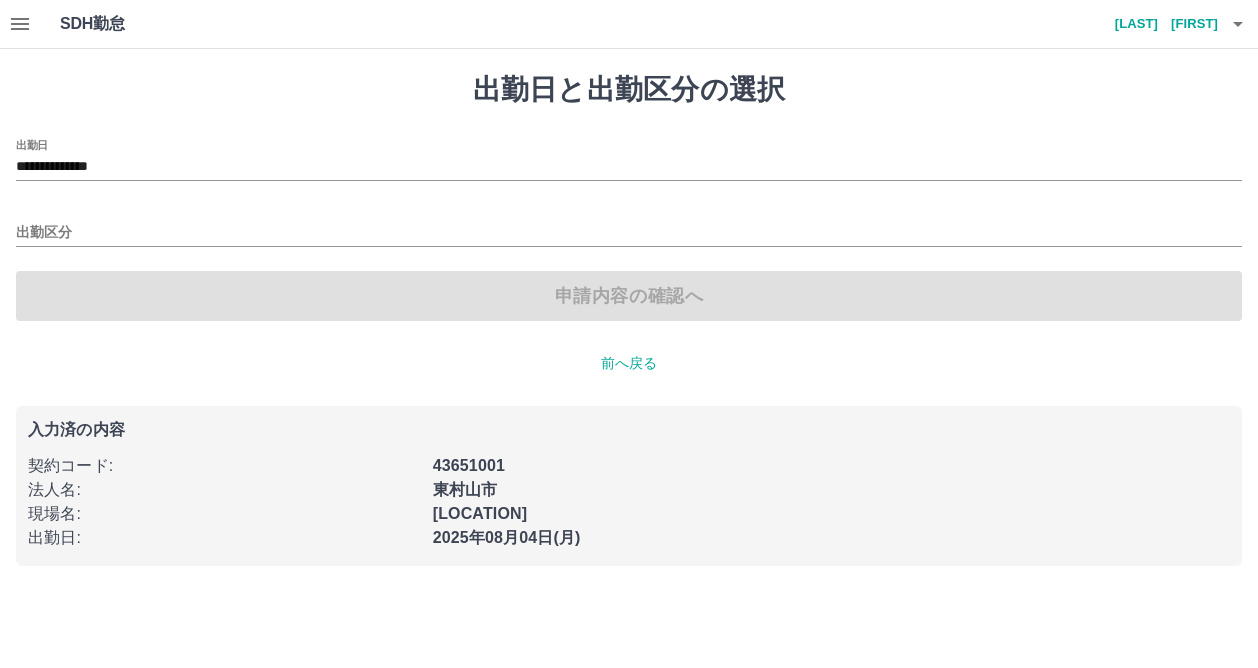 click 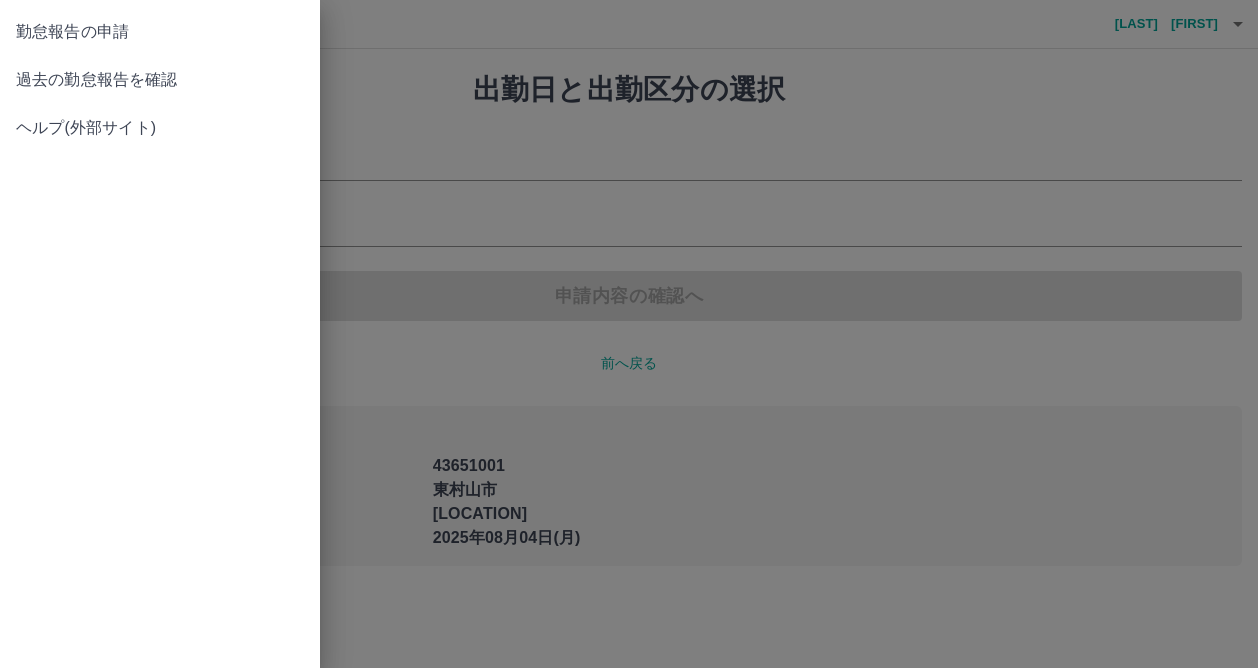 click on "過去の勤怠報告を確認" at bounding box center (160, 80) 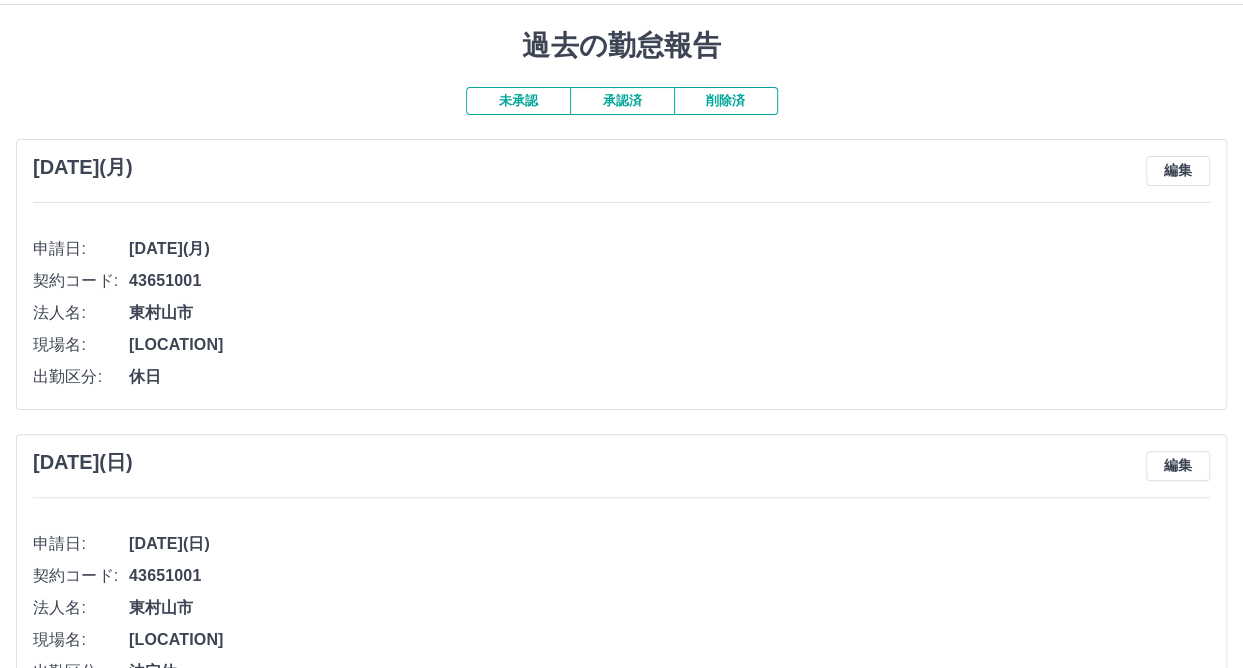 scroll, scrollTop: 0, scrollLeft: 0, axis: both 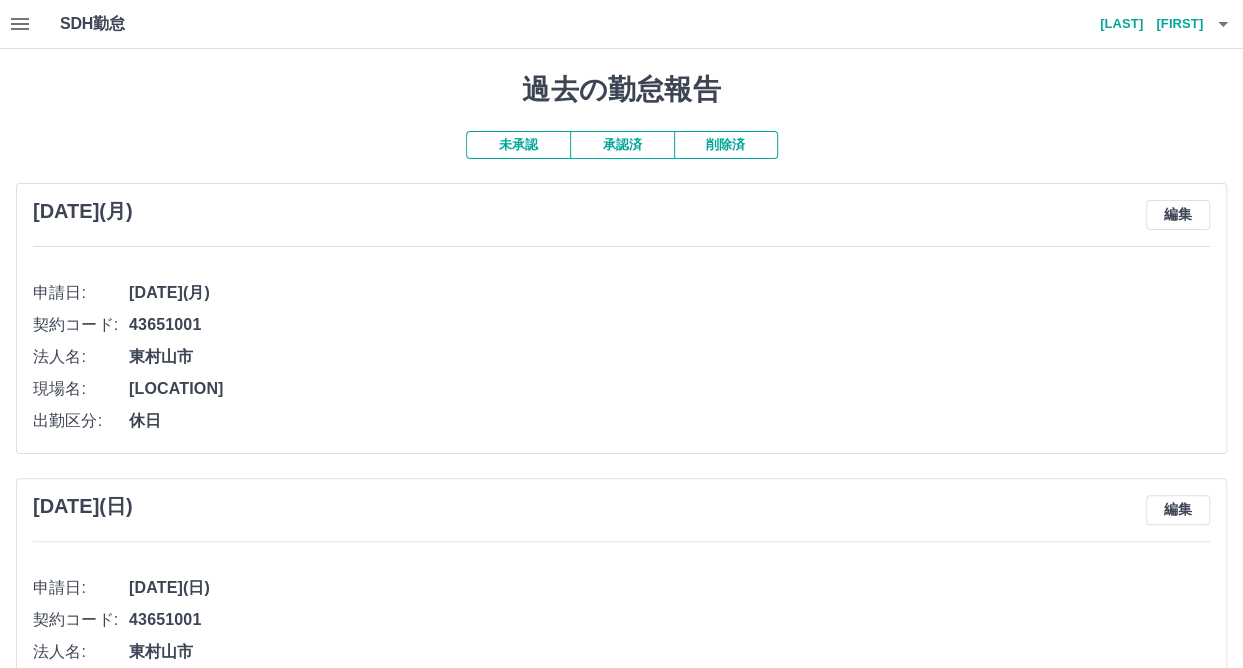 click 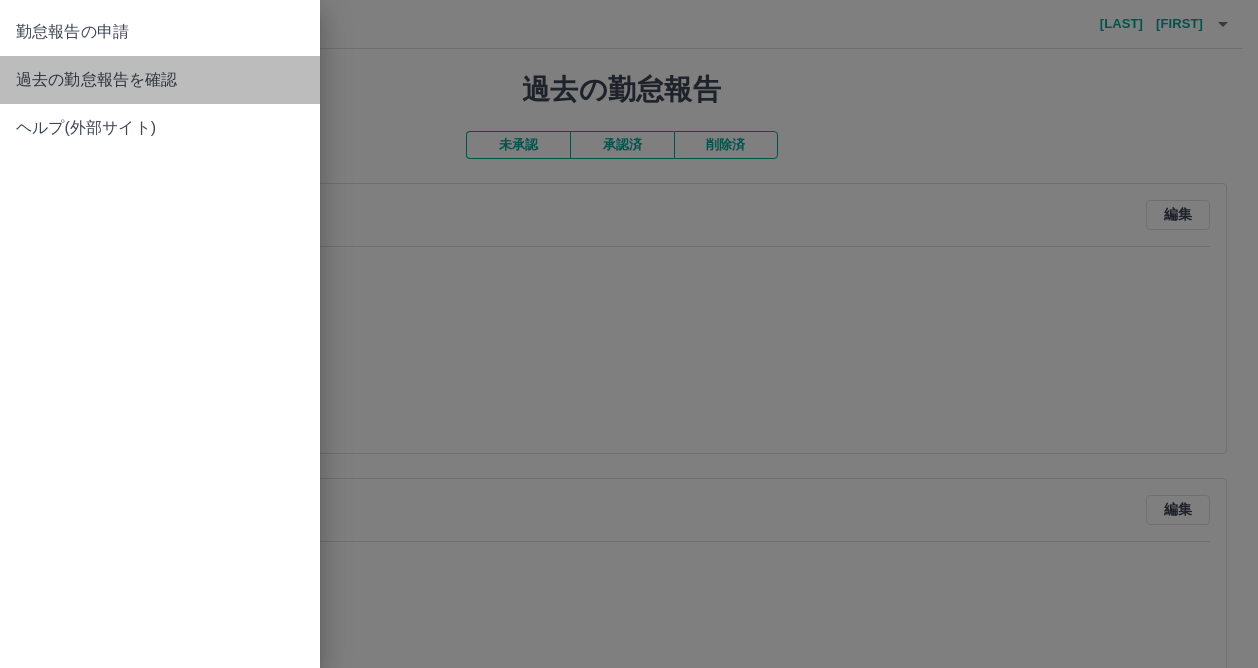 click on "過去の勤怠報告を確認" at bounding box center (160, 80) 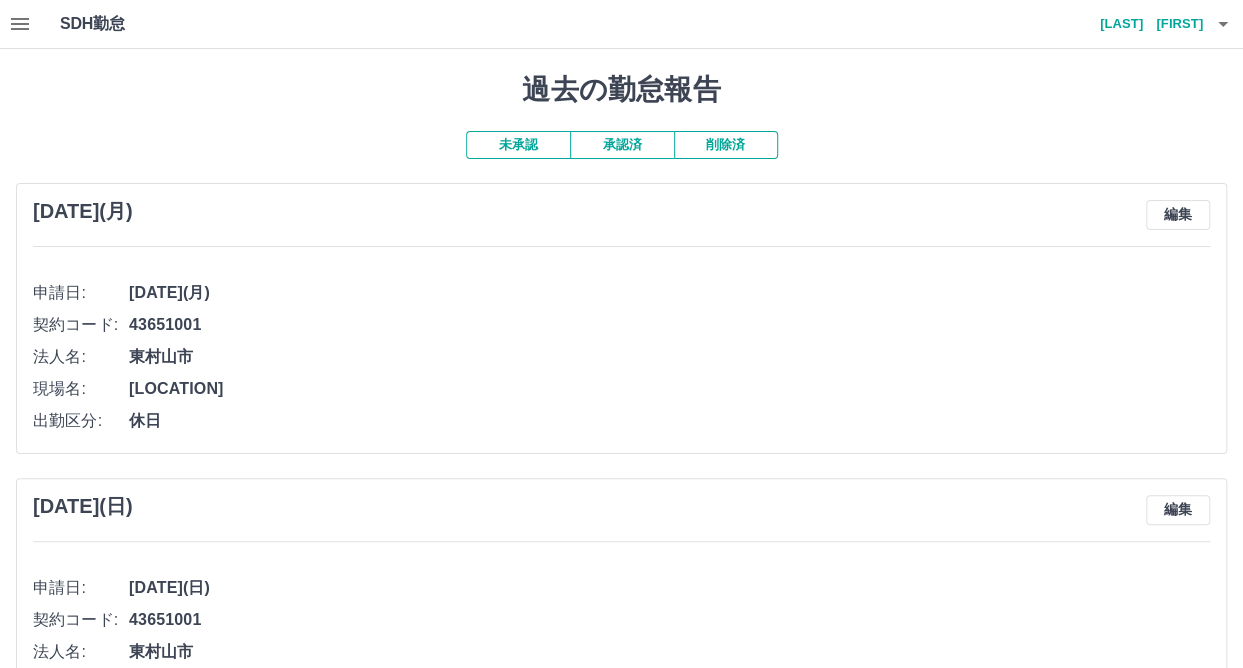 click 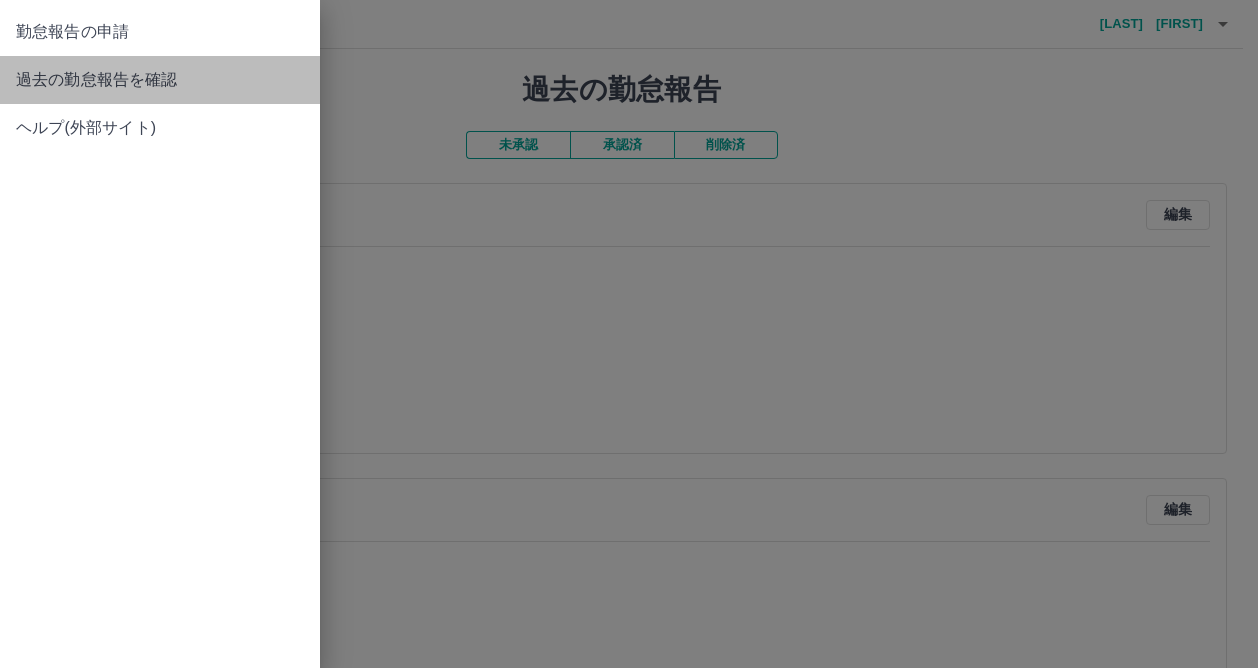 click on "過去の勤怠報告を確認" at bounding box center [160, 80] 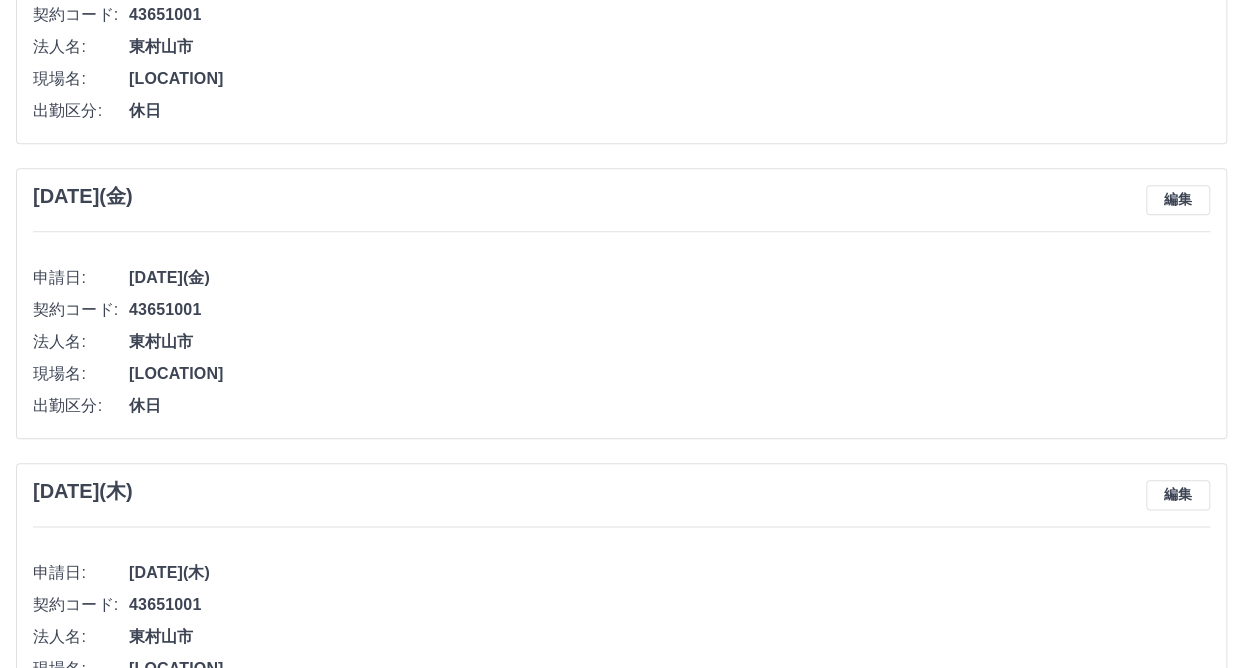 scroll, scrollTop: 1400, scrollLeft: 0, axis: vertical 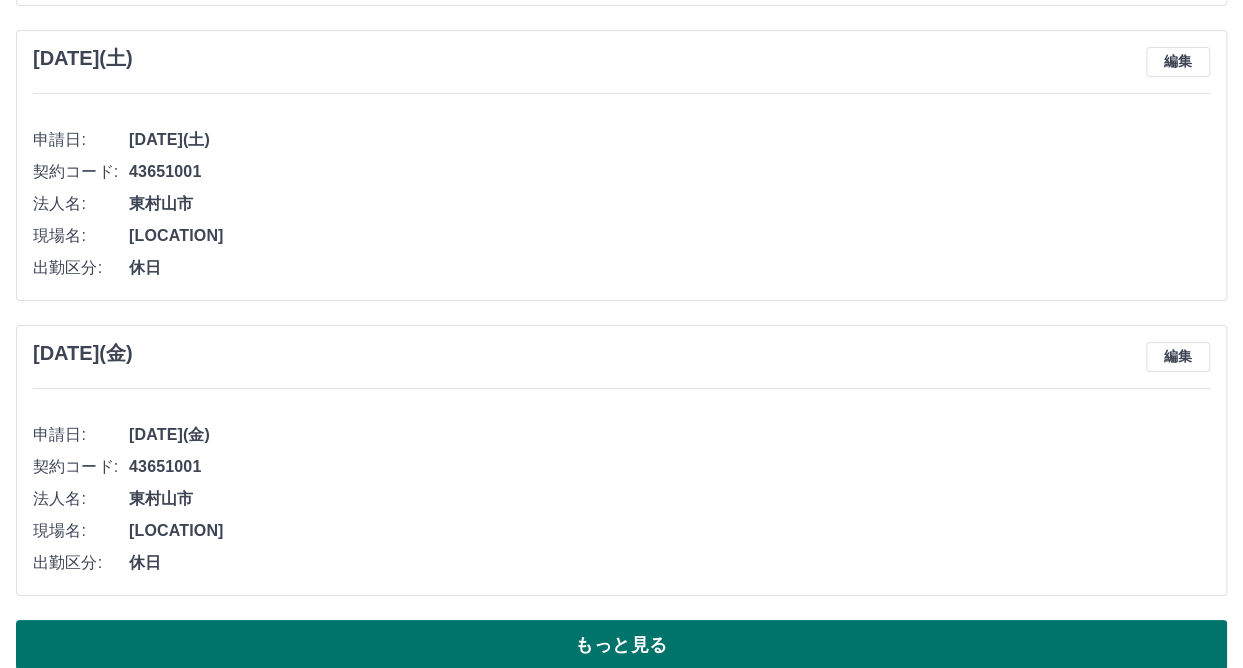 click on "もっと見る" at bounding box center (621, 645) 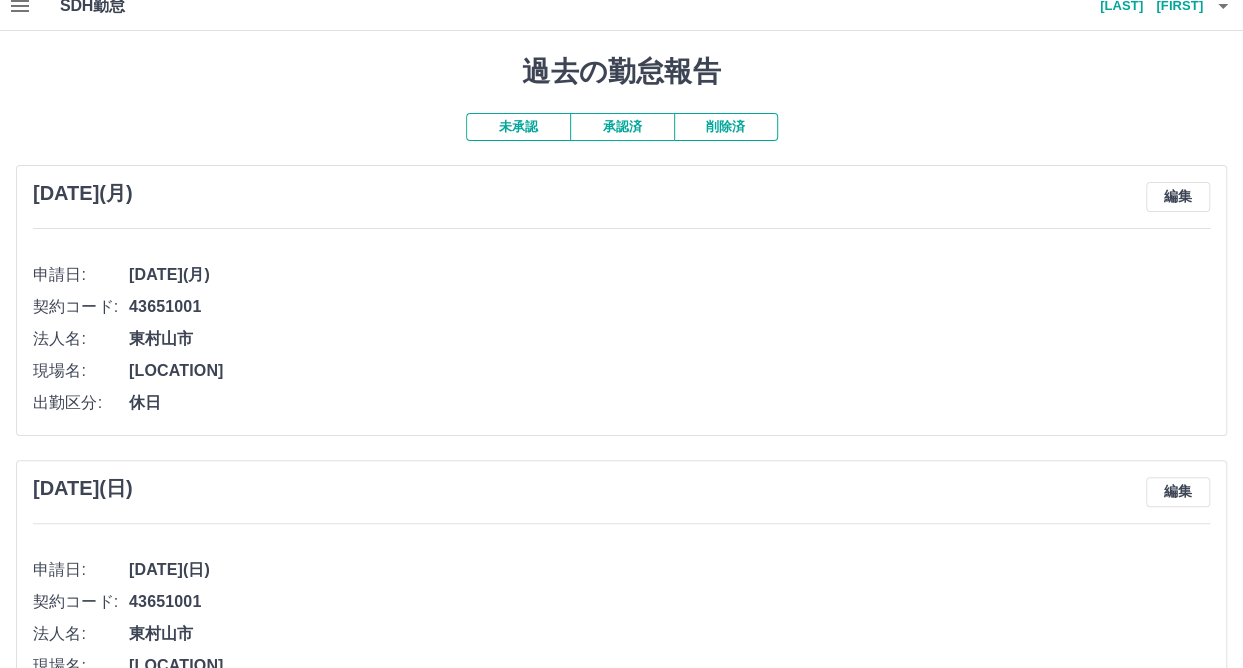 scroll, scrollTop: 0, scrollLeft: 0, axis: both 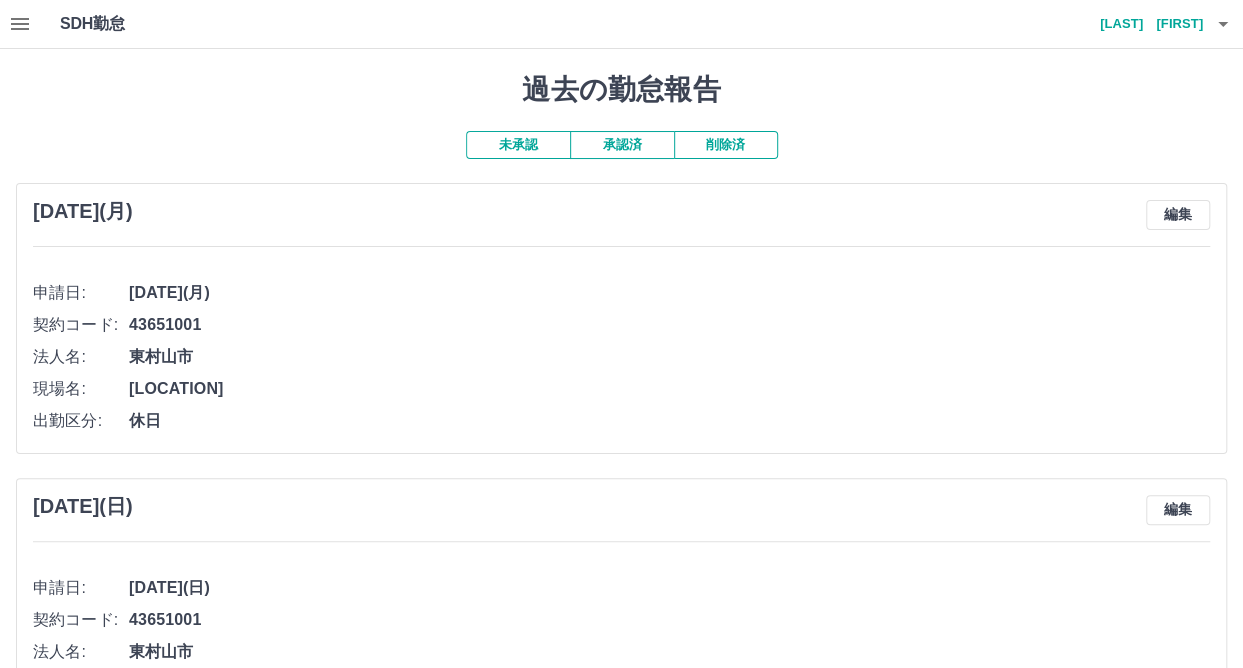 click 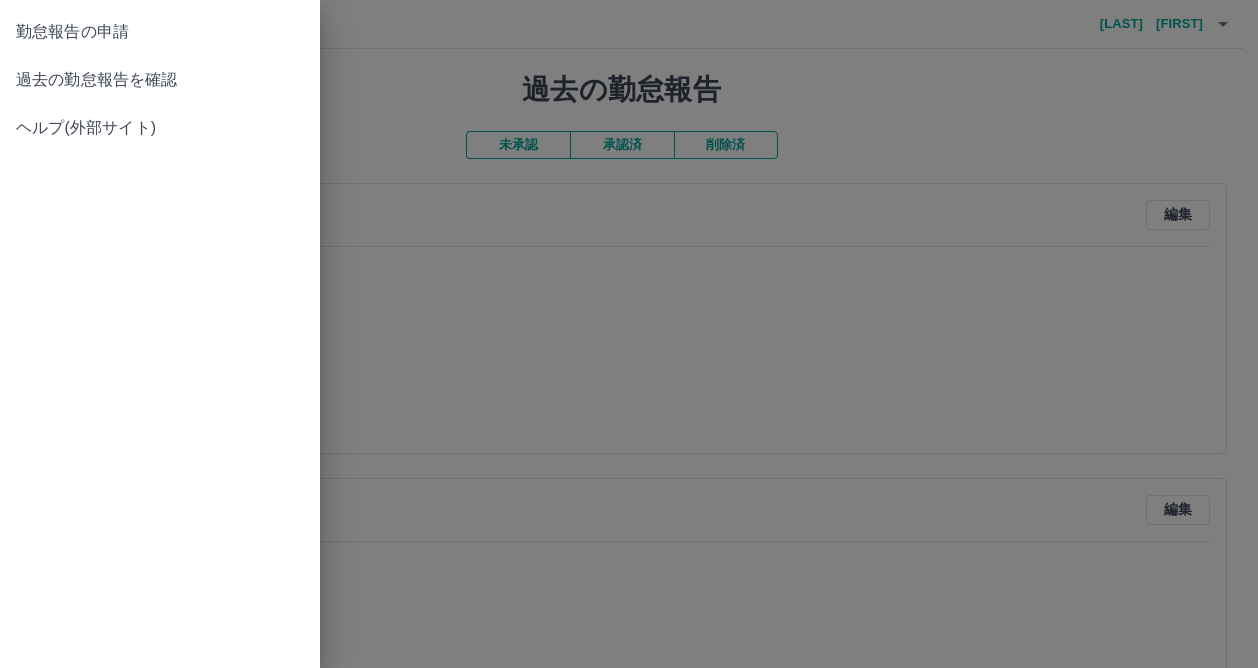 click on "勤怠報告の申請" at bounding box center (160, 32) 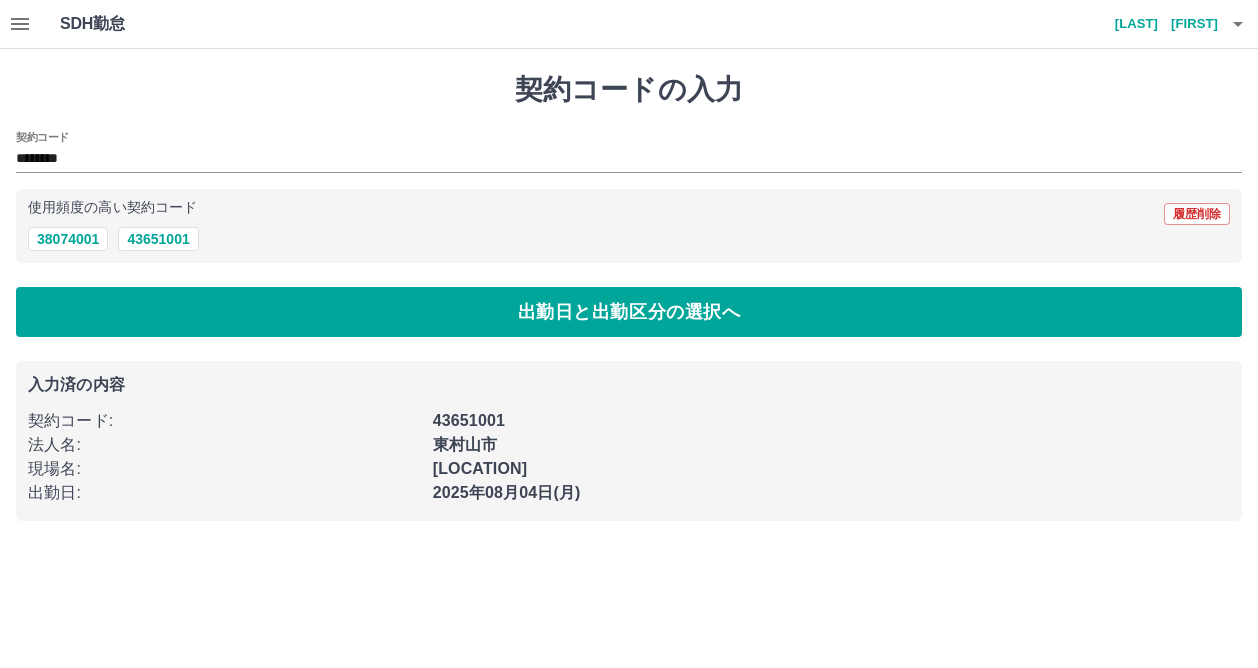 click on "契約コードの入力" at bounding box center (629, 90) 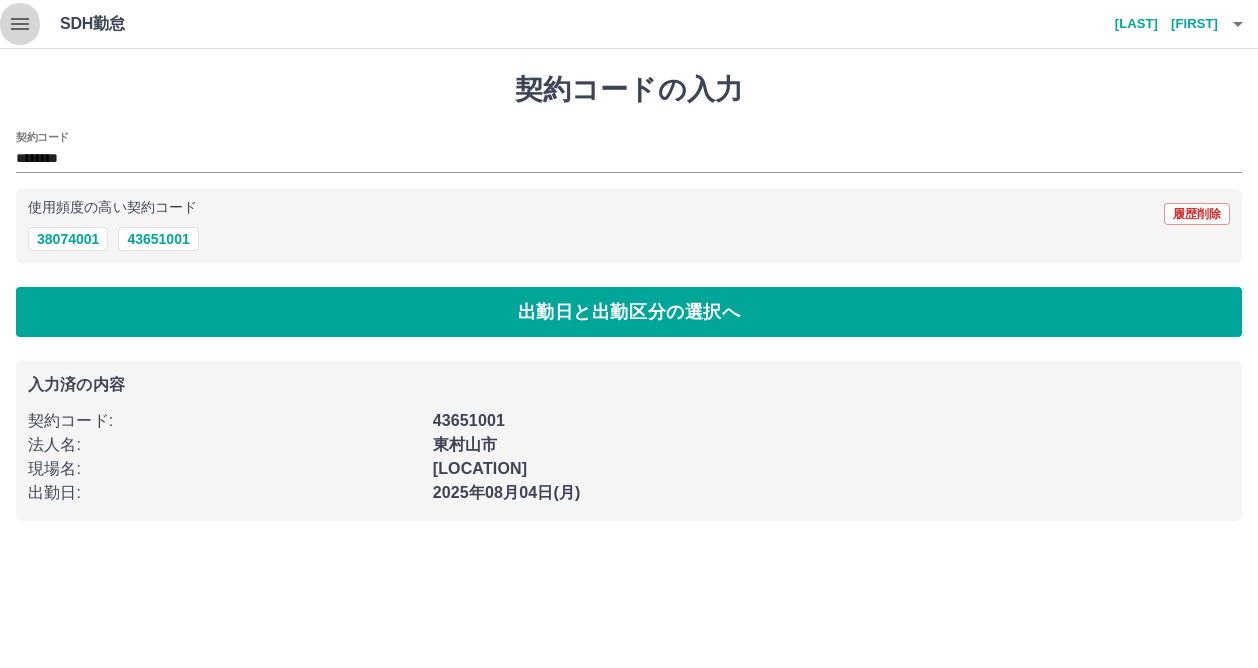 click 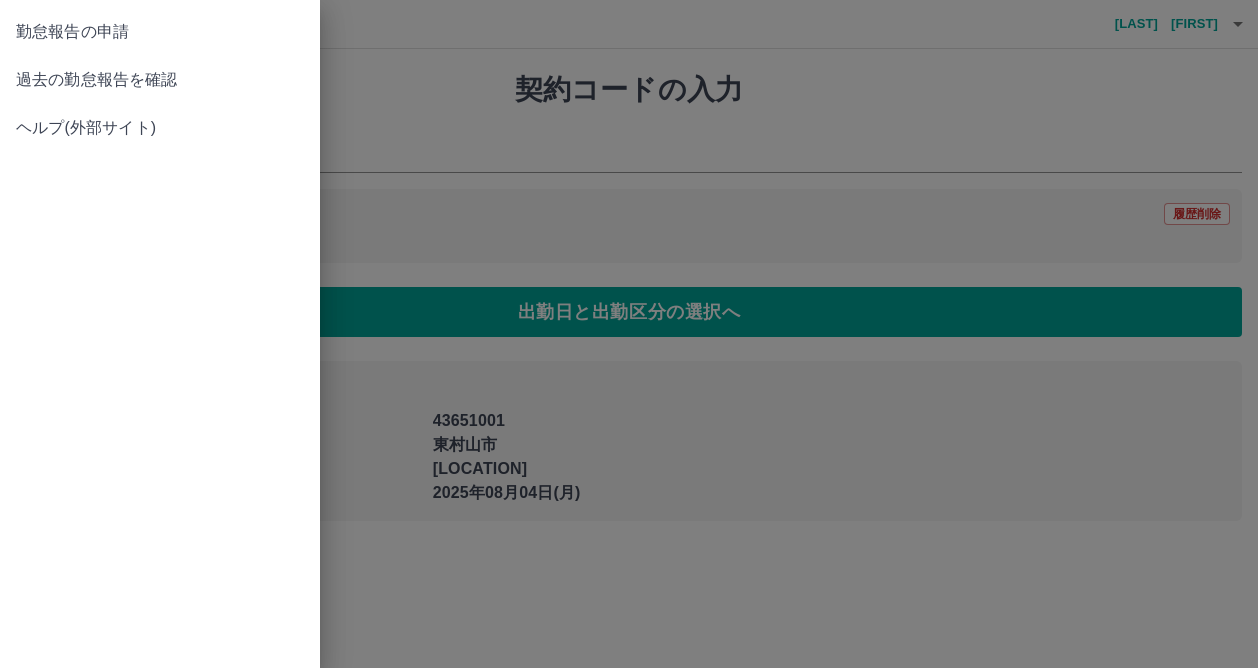 click on "過去の勤怠報告を確認" at bounding box center [160, 80] 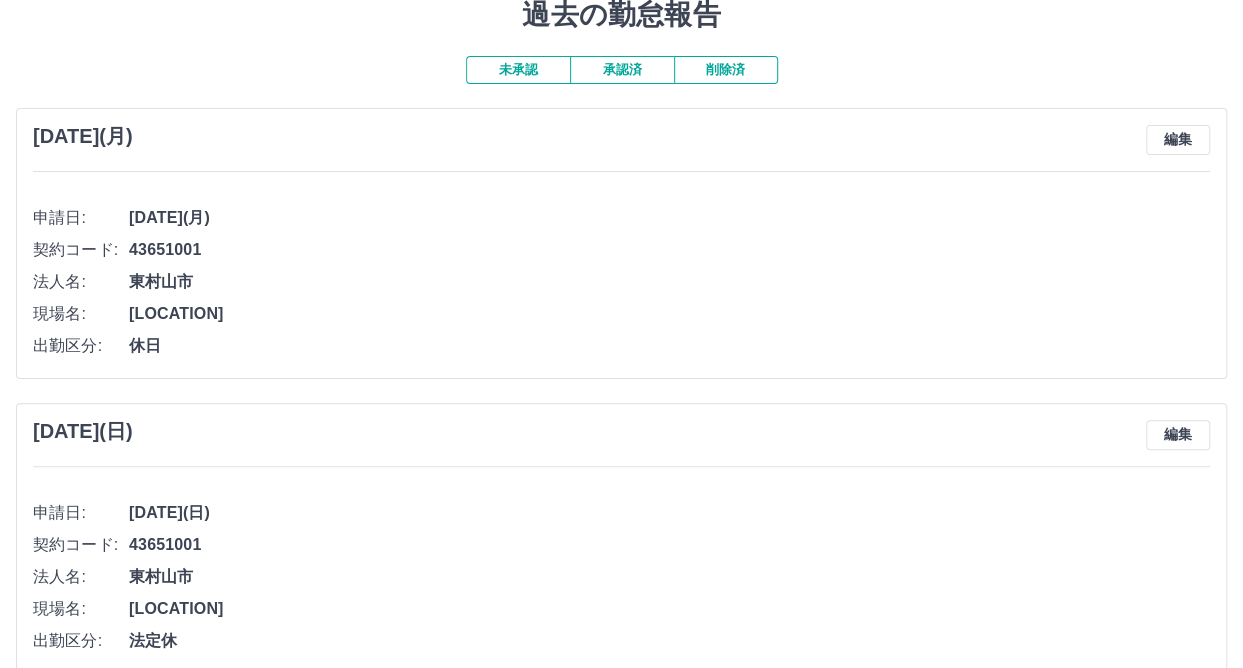 scroll, scrollTop: 0, scrollLeft: 0, axis: both 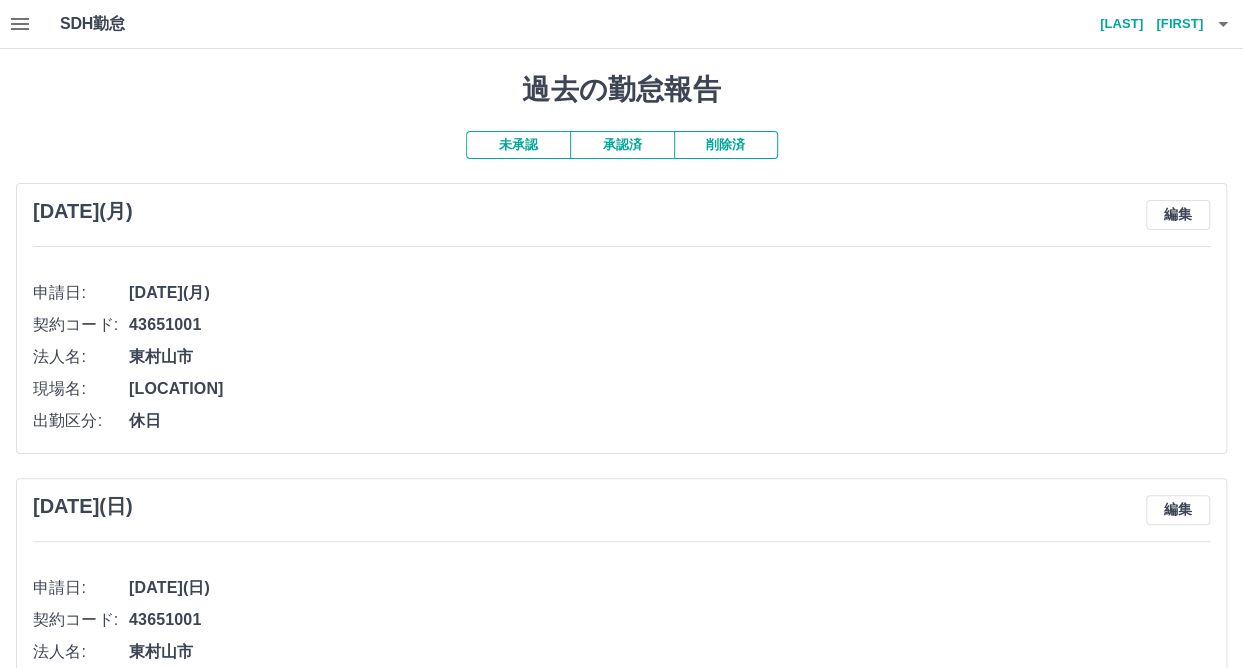 click on "承認済" at bounding box center (622, 145) 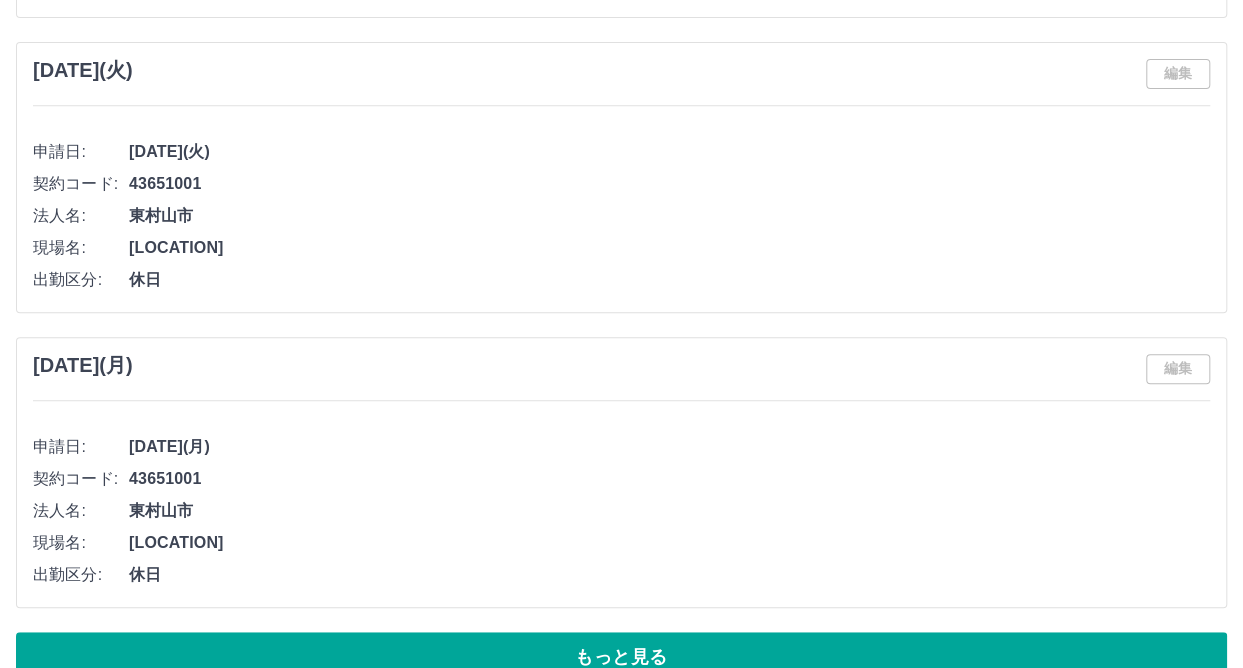 scroll, scrollTop: 7834, scrollLeft: 0, axis: vertical 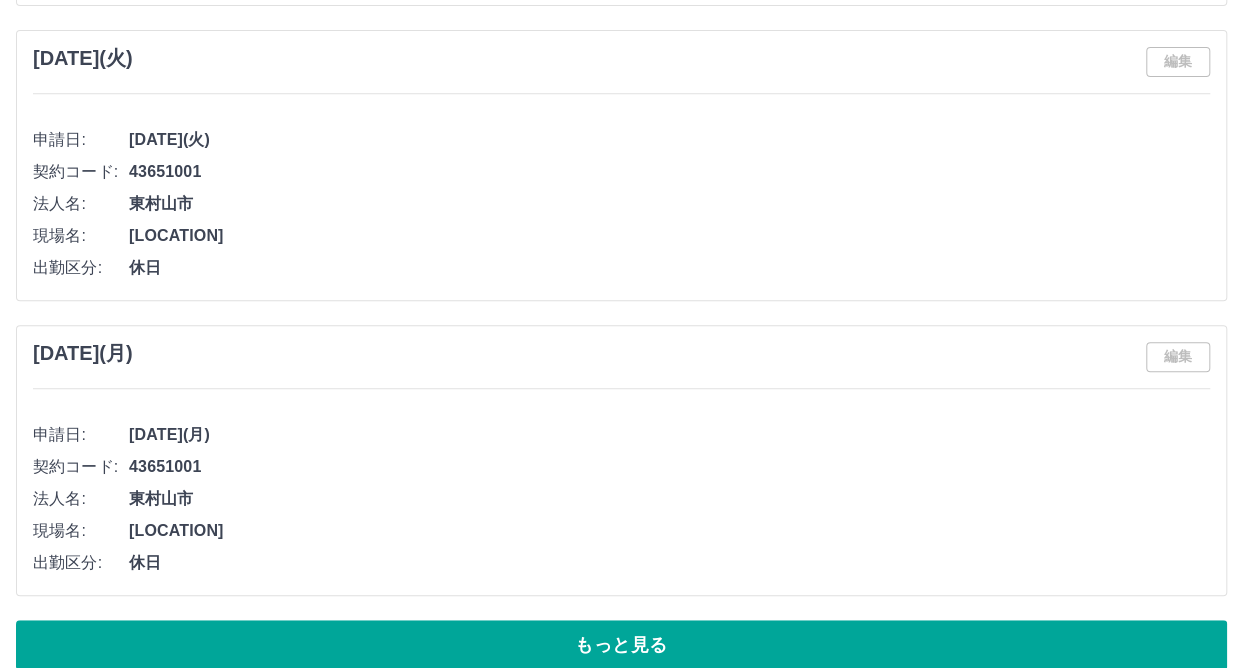 click on "もっと見る" at bounding box center [621, 645] 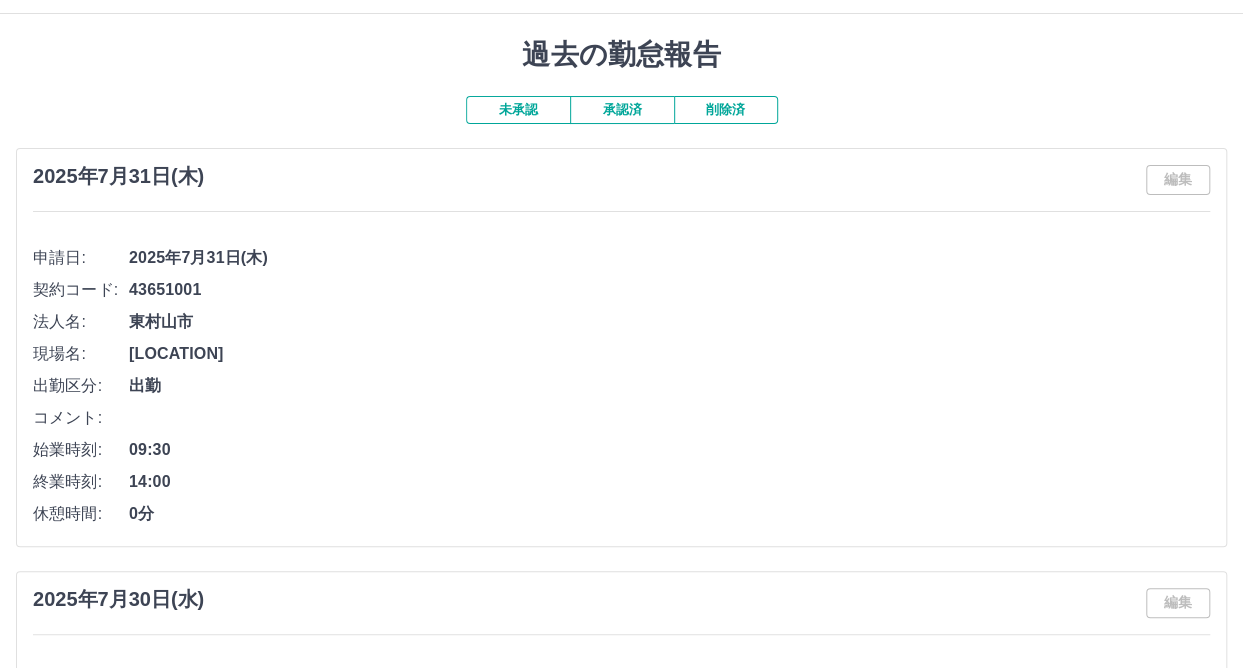 scroll, scrollTop: 0, scrollLeft: 0, axis: both 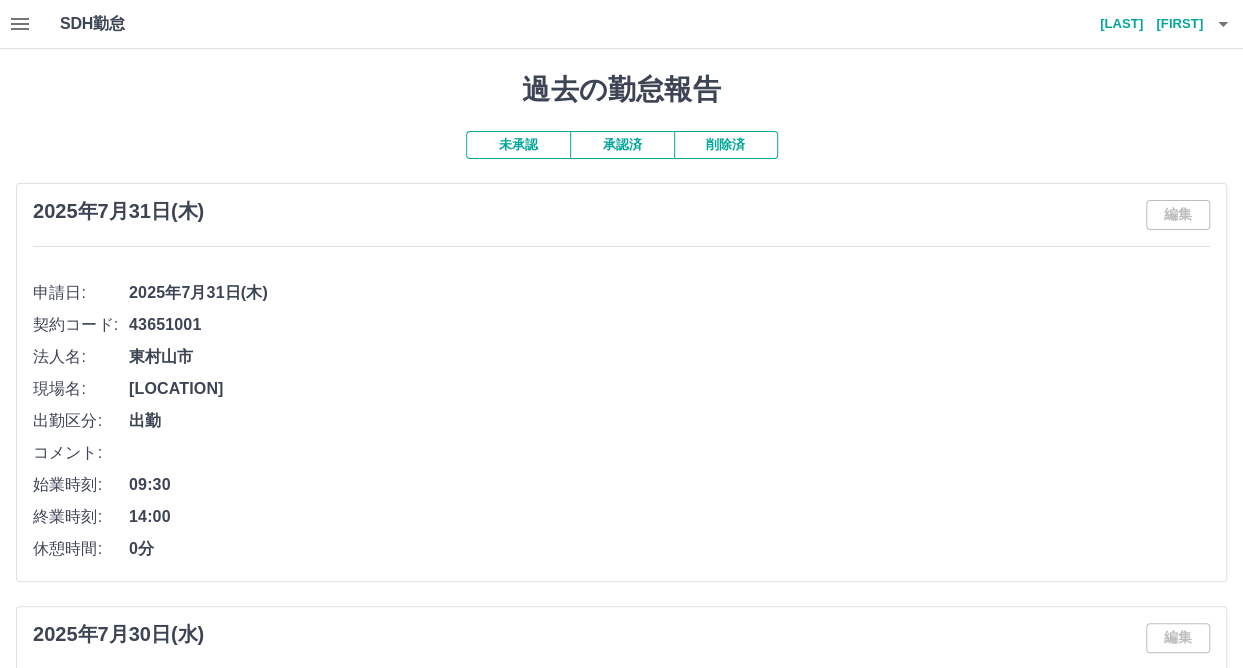 click on "未承認 承認済 削除済 [DATE](木) 編集 申請日: [DATE](木) 契約コード: [NUMBER] 法人名: [LOCATION] 現場名: [LOCATION] 出勤区分: 出勤 コメント: 始業時刻: 09:30 終業時刻: 14:00 休憩時間: 0分 [DATE](水) 編集 申請日: [DATE](水) 契約コード: [NUMBER] 法人名: [LOCATION] 現場名: [LOCATION] 出勤区分: 休日 2025年7月29日(火) 編集 申請日: [DATE](火) 契約コード: [NUMBER] 法人名: [LOCATION] 現場名: [LOCATION] 出勤区分: 出勤 コメント: 始業時刻: 09:30 終業時刻: 14:00 休憩時間: 0分 [DATE](月) 編集 申請日: [DATE](月)" at bounding box center [621, 5293] 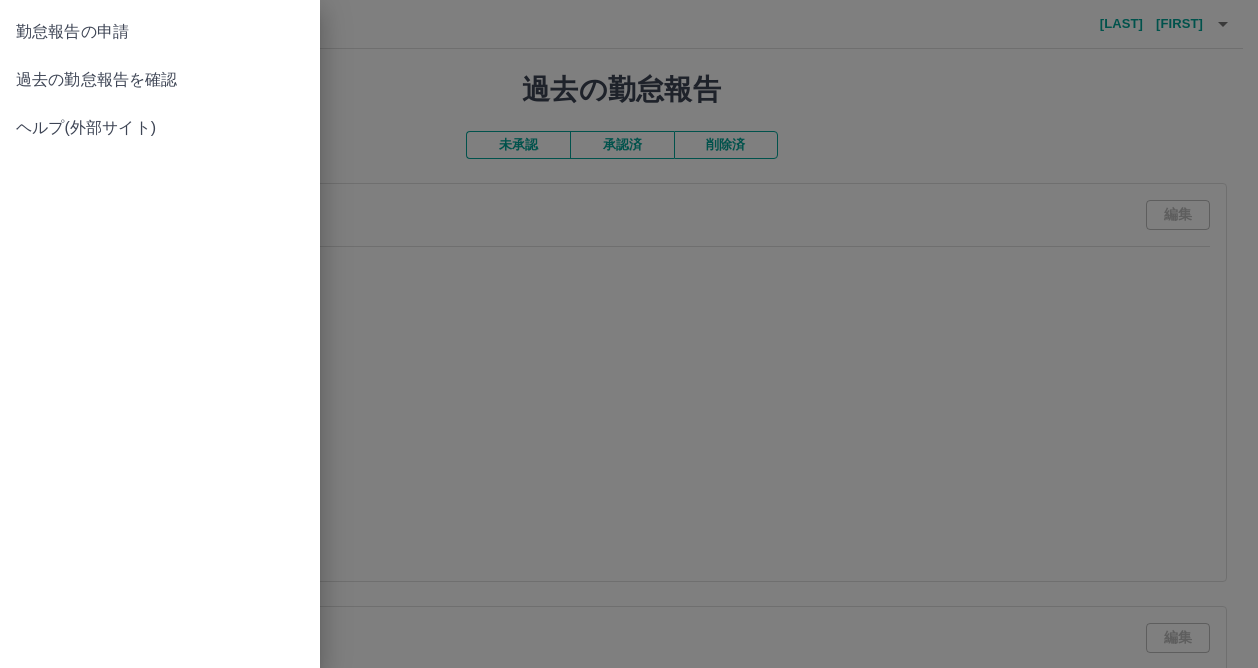click at bounding box center [629, 334] 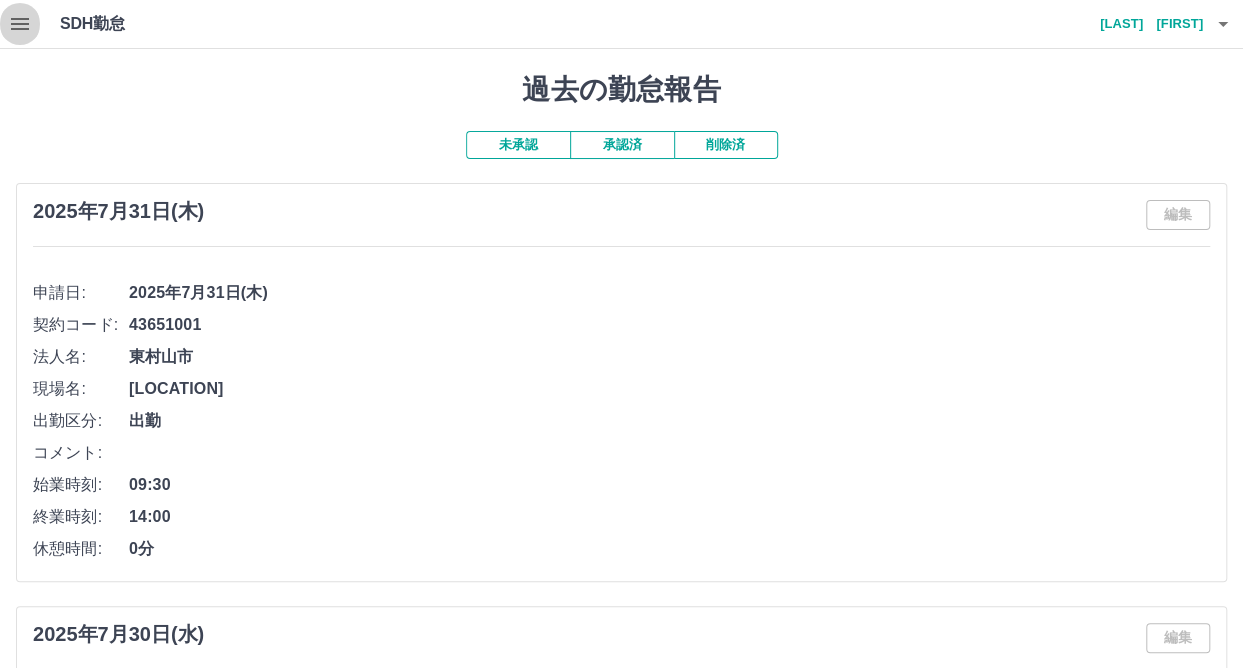 click 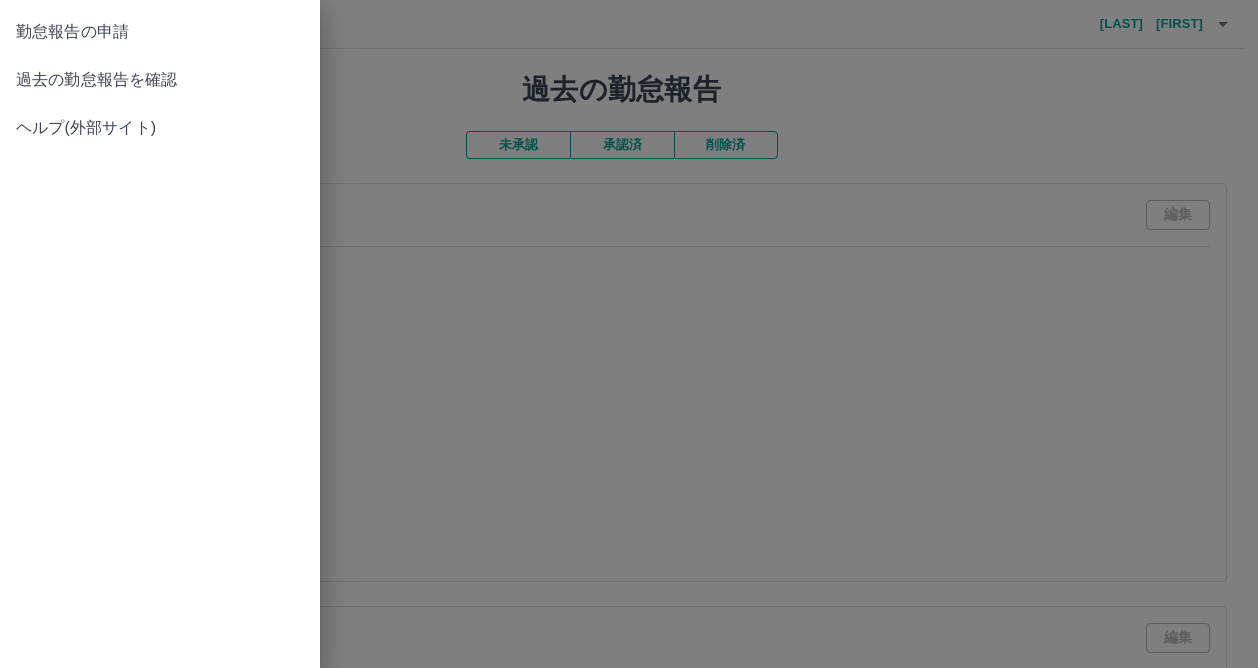 click at bounding box center (629, 334) 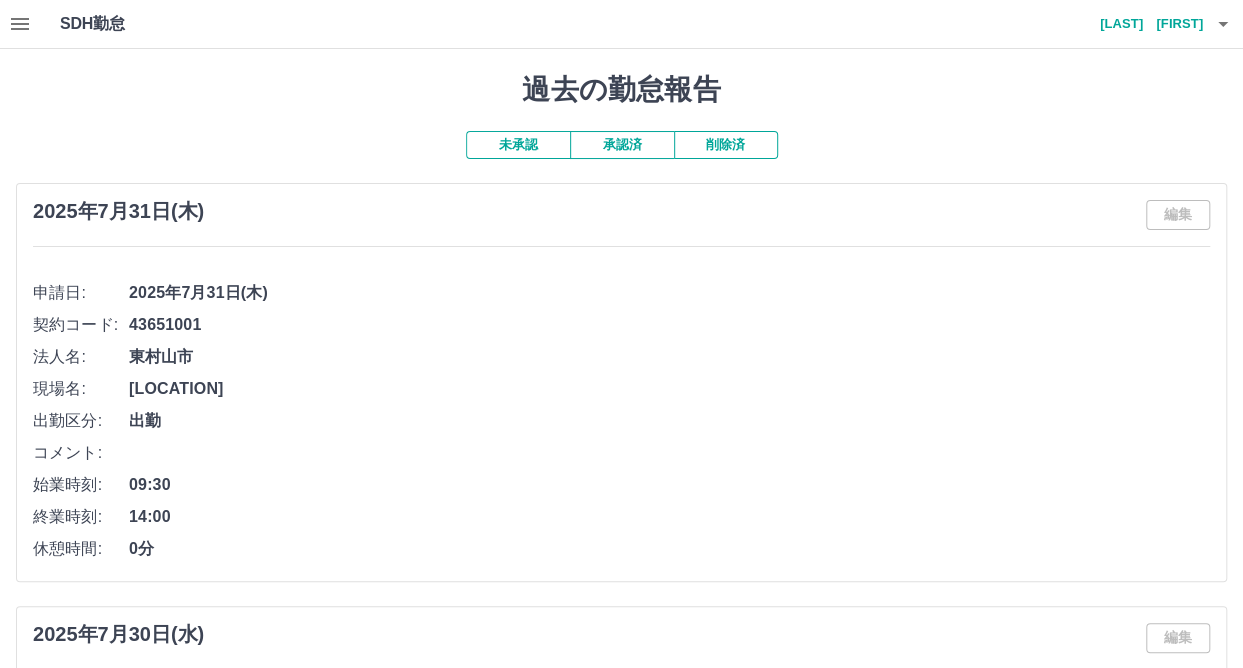 click on "契約コード: [NUMBER]" at bounding box center (621, 325) 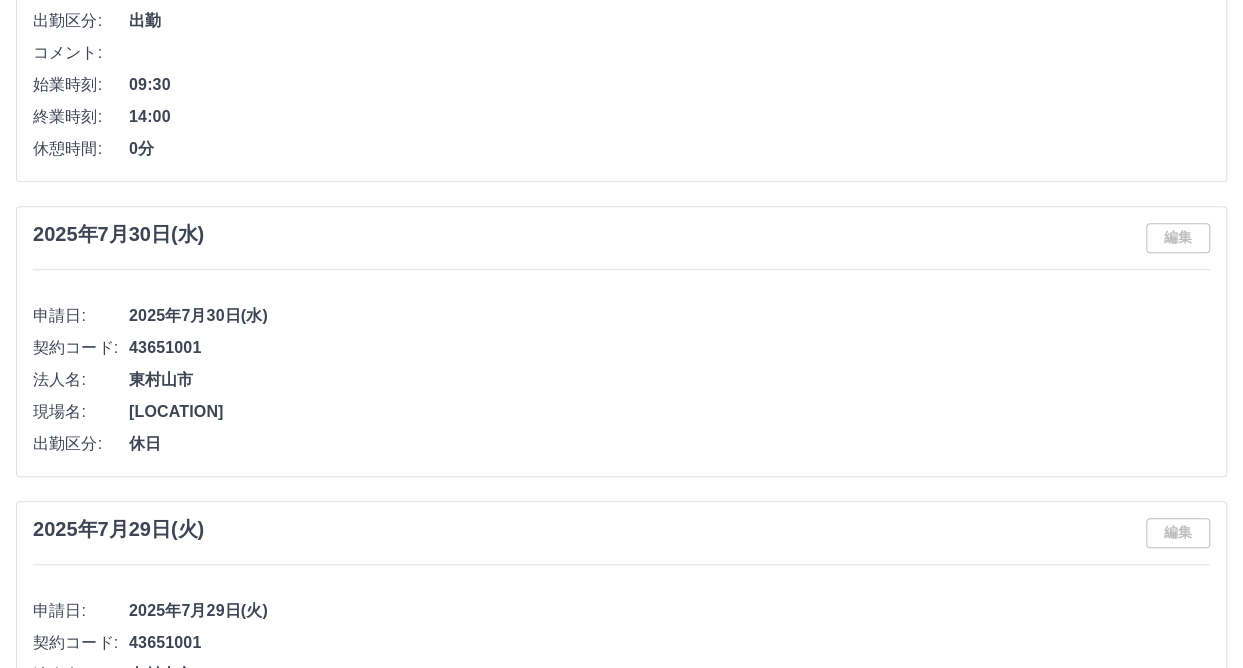 scroll, scrollTop: 0, scrollLeft: 0, axis: both 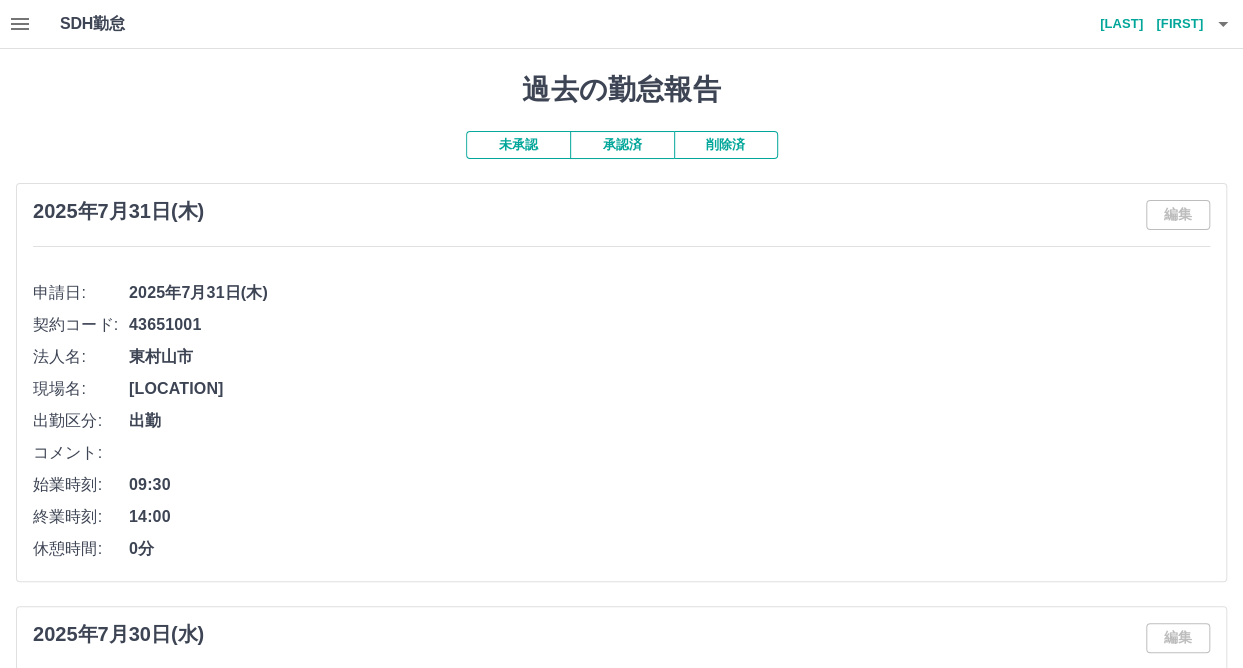 click 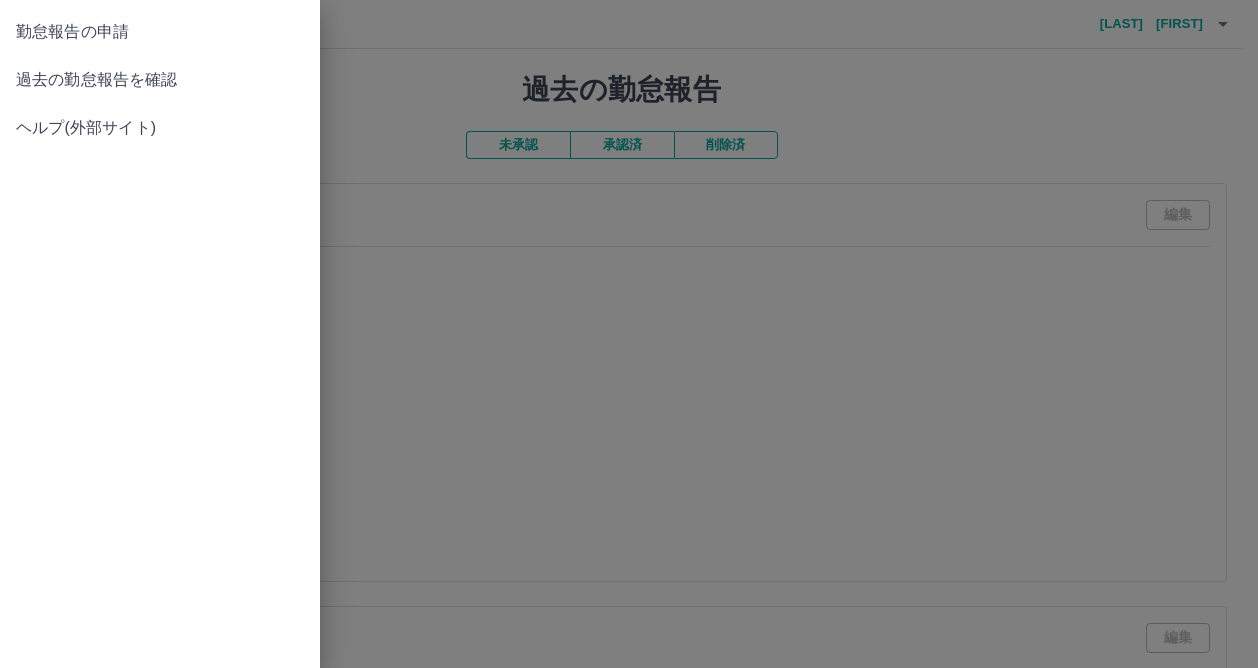 click at bounding box center [629, 334] 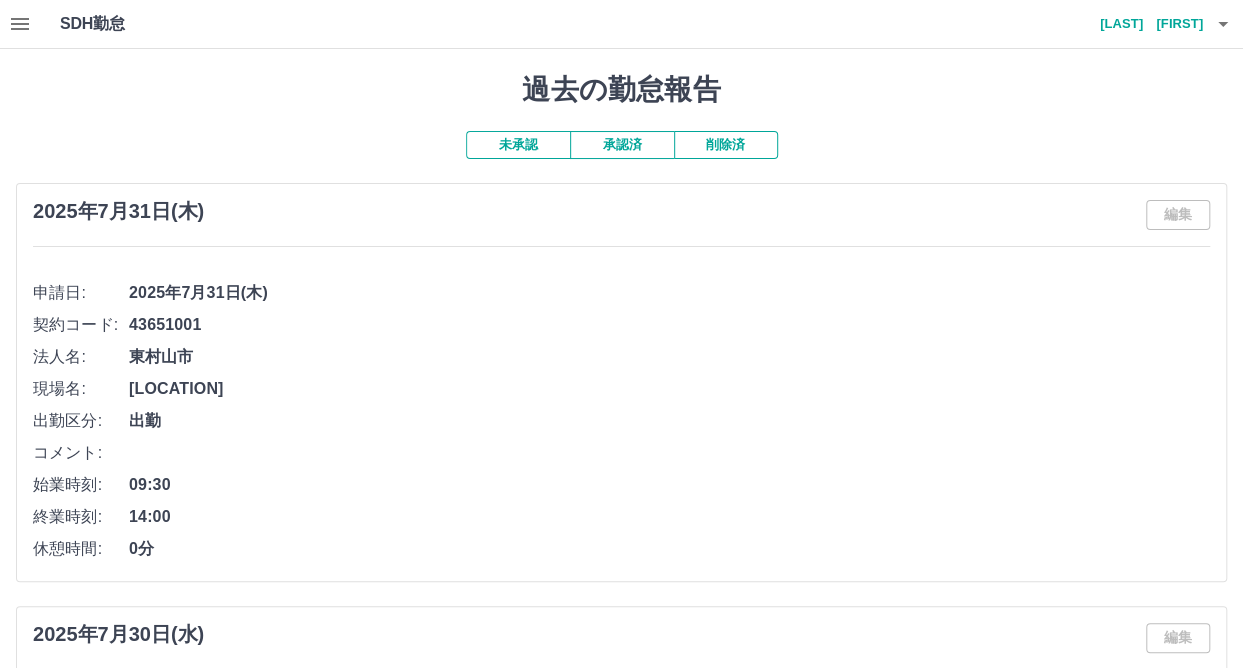 click at bounding box center (20, 24) 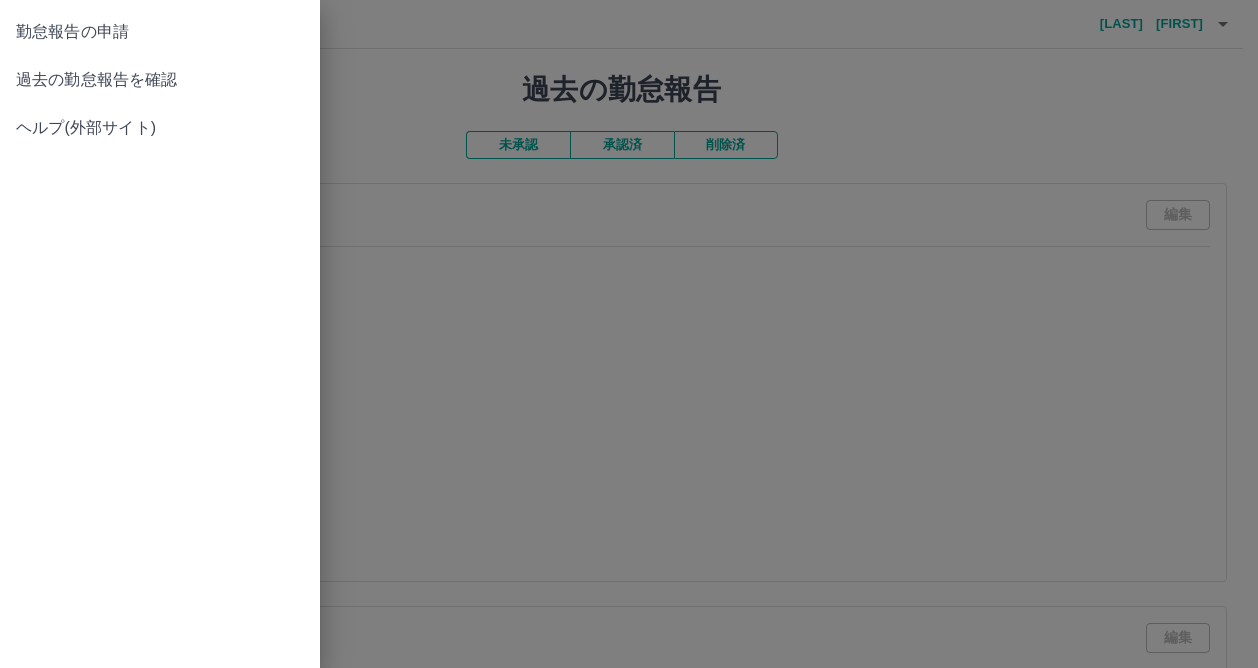 click at bounding box center [629, 334] 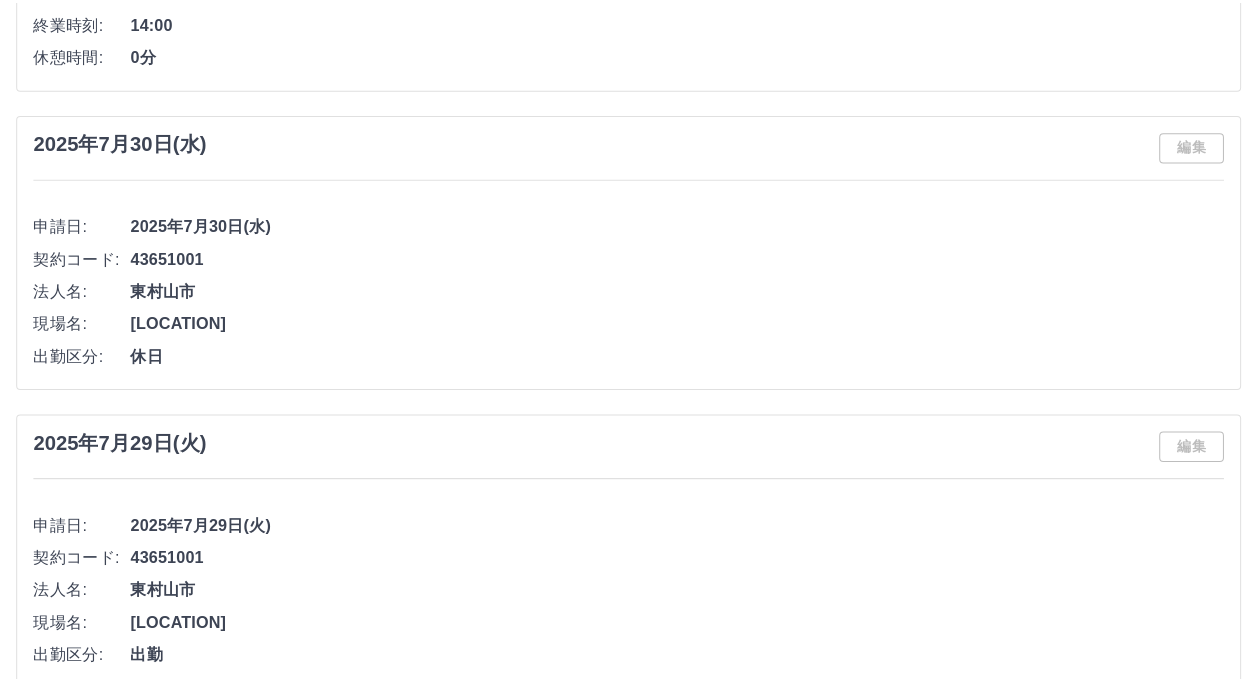 scroll, scrollTop: 500, scrollLeft: 0, axis: vertical 